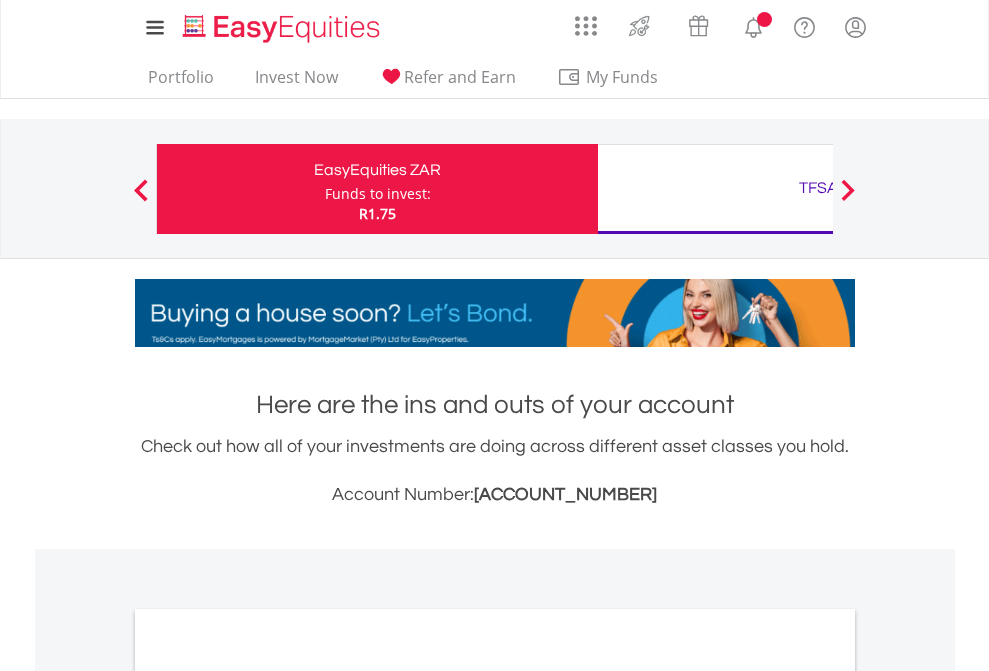 scroll, scrollTop: 0, scrollLeft: 0, axis: both 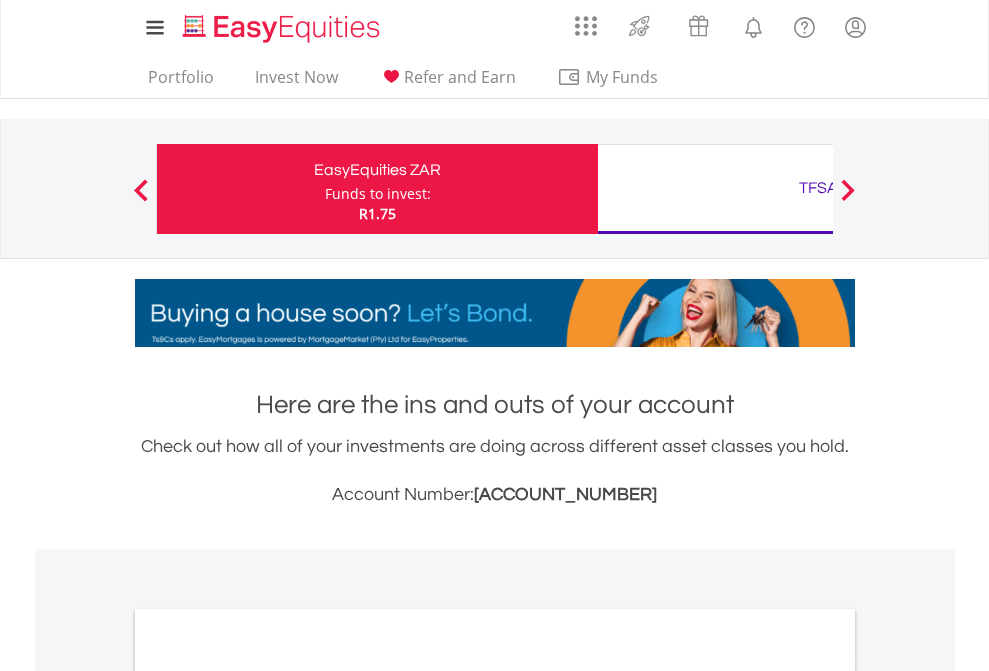 click on "Funds to invest:" at bounding box center (378, 194) 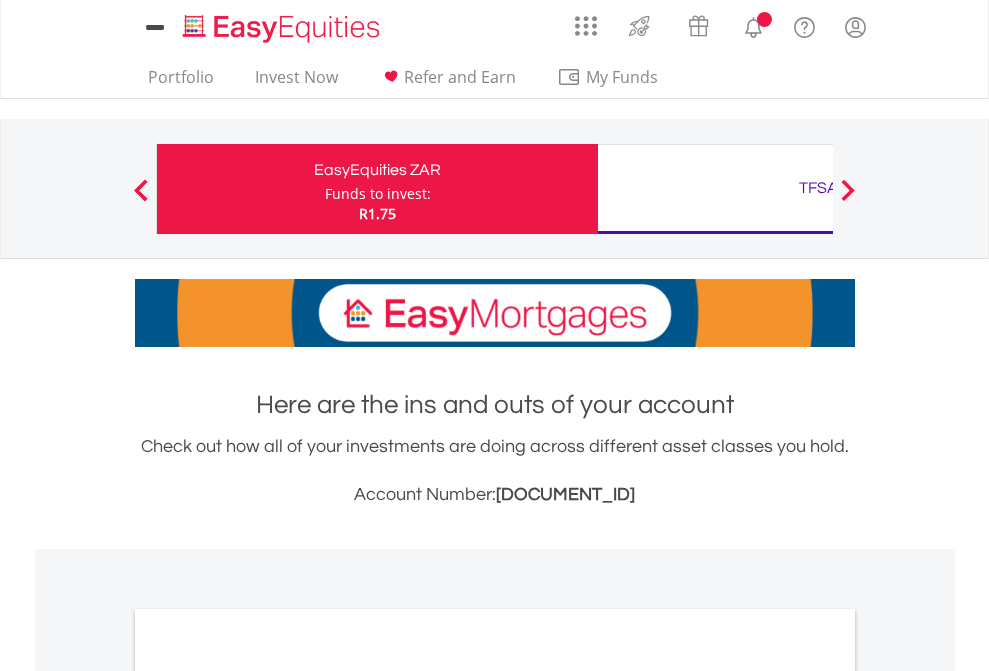 scroll, scrollTop: 0, scrollLeft: 0, axis: both 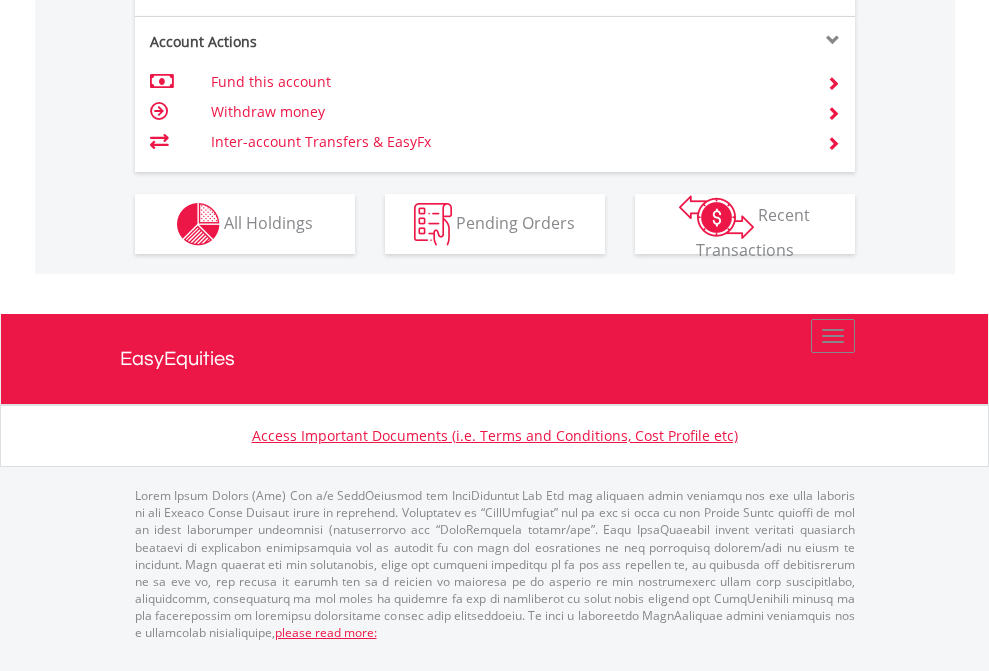 click on "Investment types" at bounding box center (706, -337) 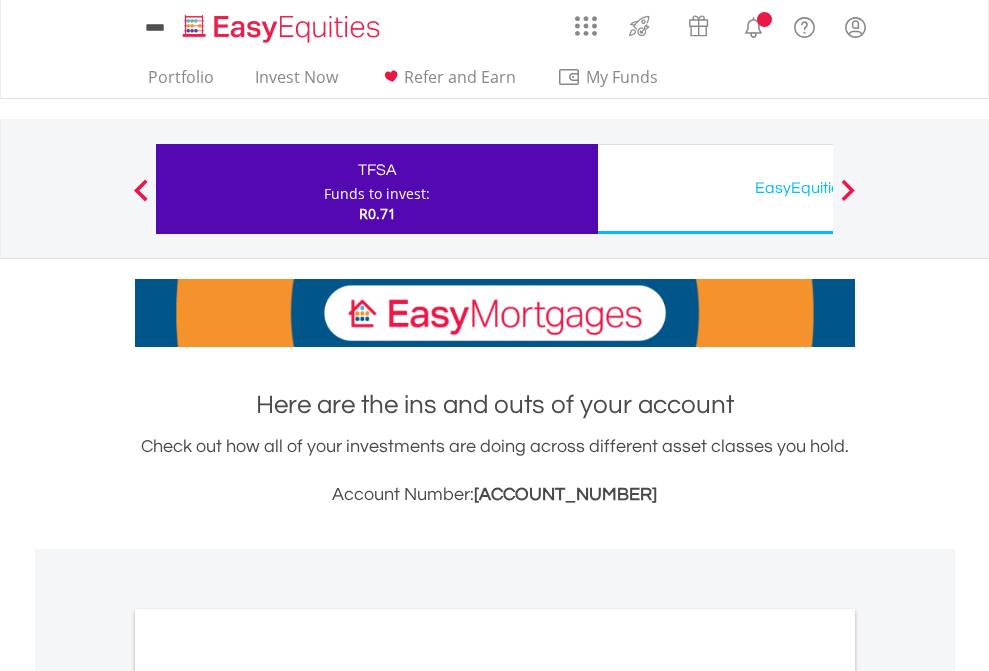 scroll, scrollTop: 0, scrollLeft: 0, axis: both 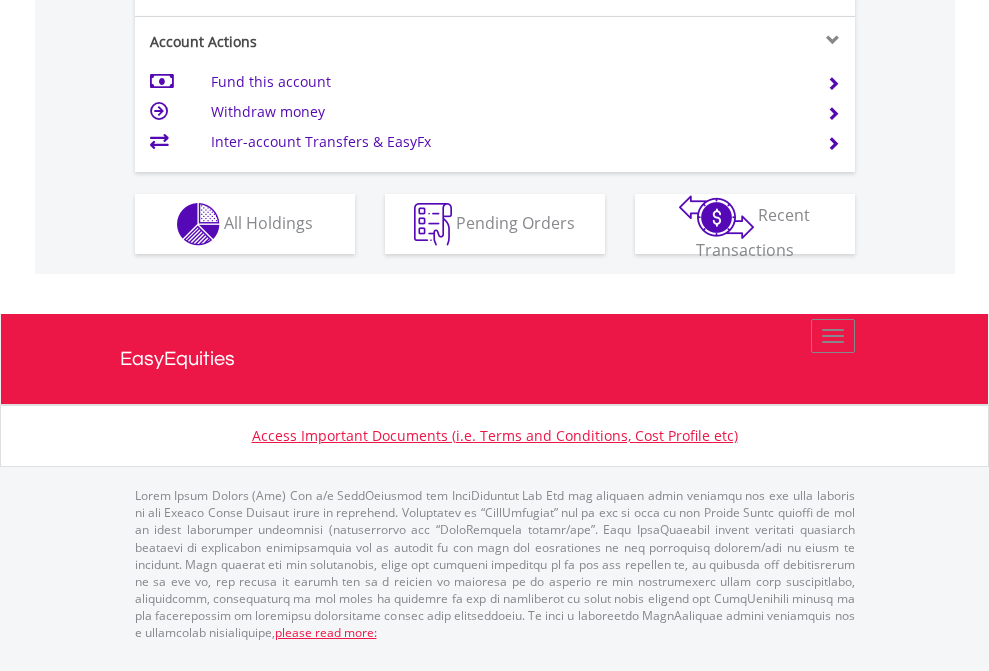 click on "Investment types" at bounding box center [706, -337] 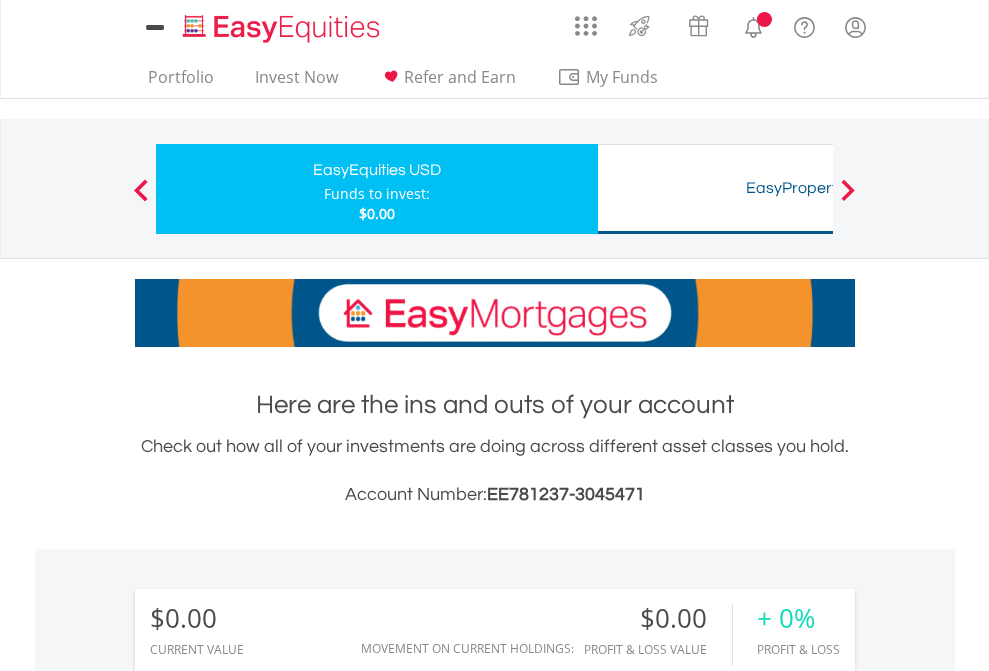 scroll, scrollTop: 0, scrollLeft: 0, axis: both 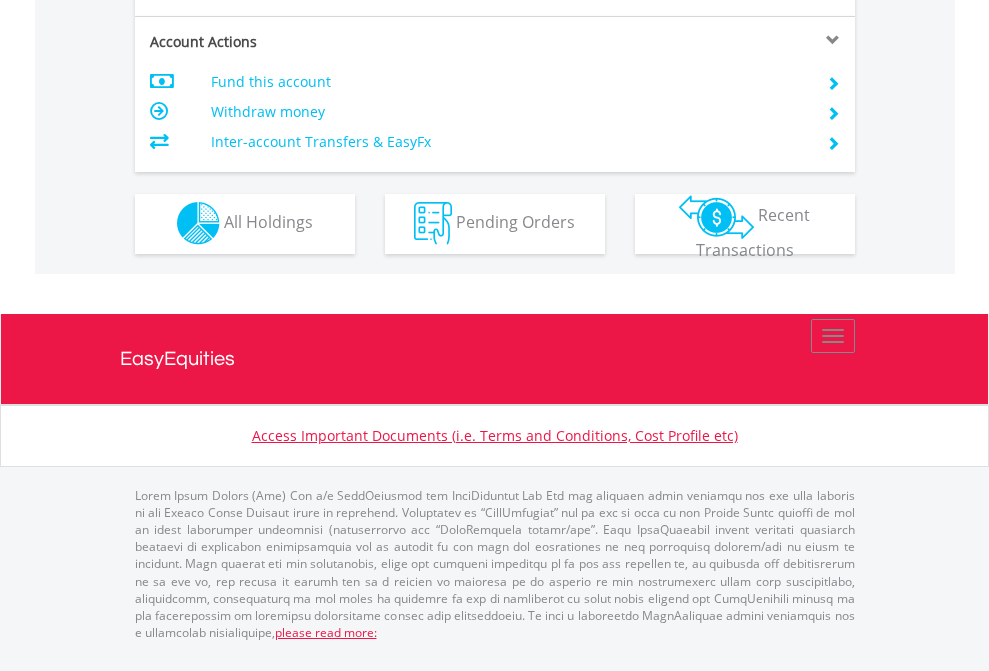 click on "Investment types" at bounding box center [706, -353] 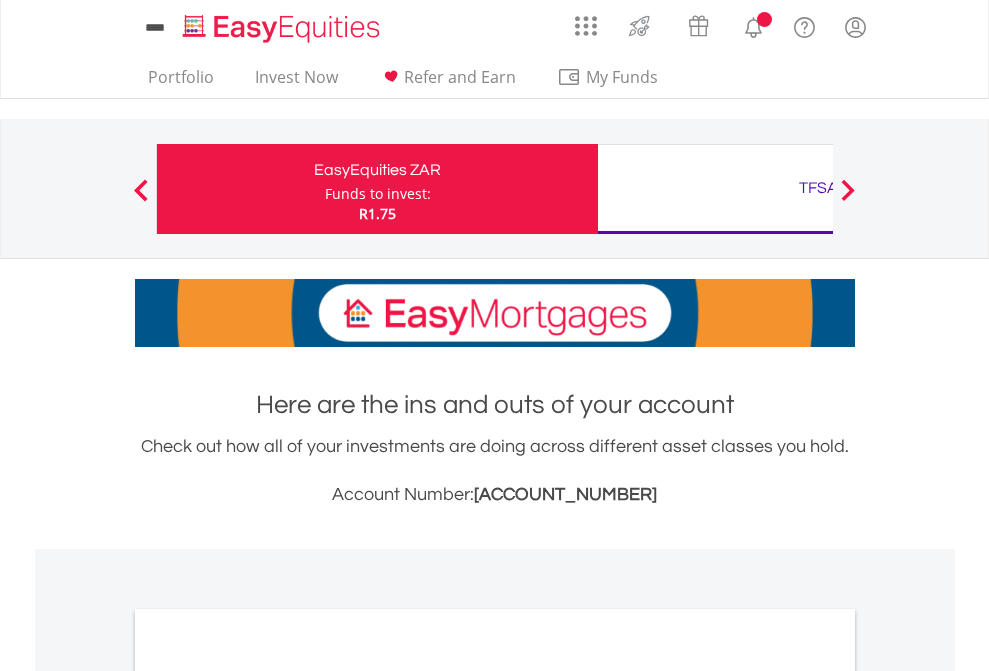 scroll, scrollTop: 0, scrollLeft: 0, axis: both 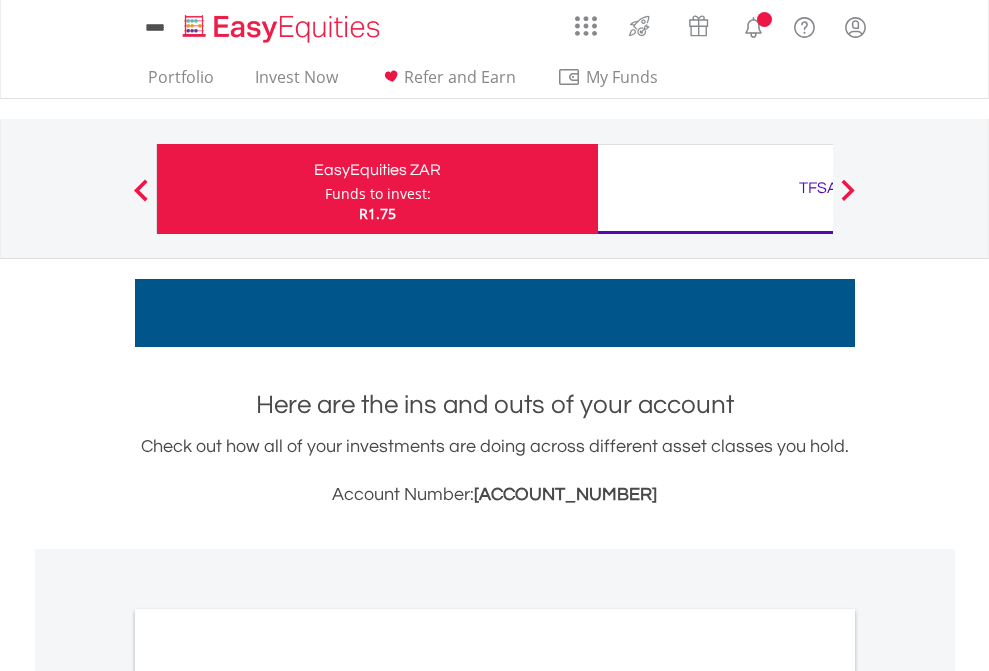 click on "All Holdings" at bounding box center (268, 1096) 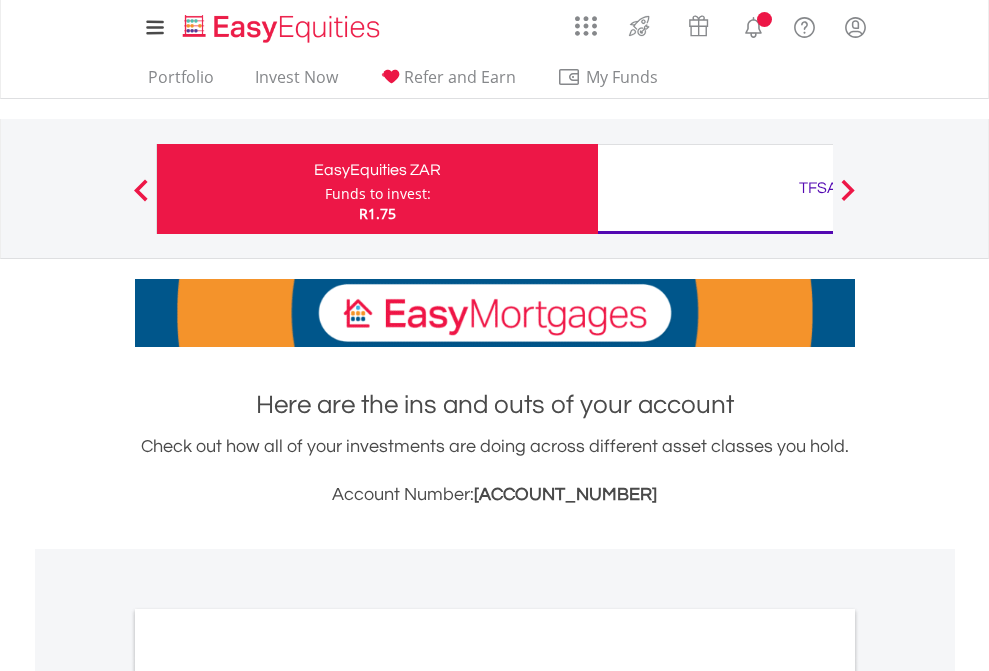 scroll, scrollTop: 1202, scrollLeft: 0, axis: vertical 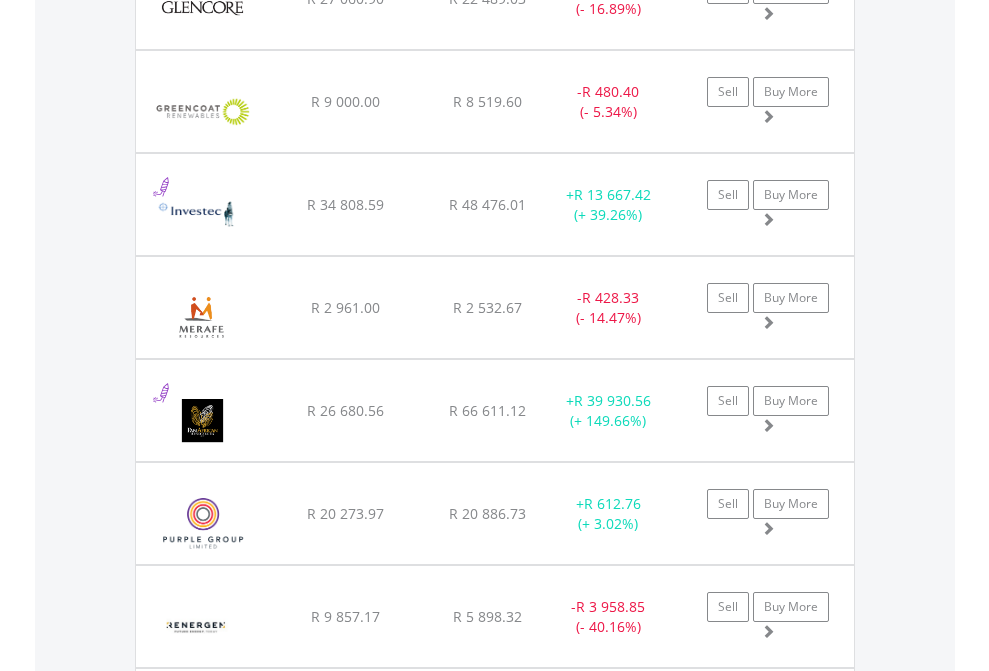 click on "TFSA" at bounding box center [818, -2116] 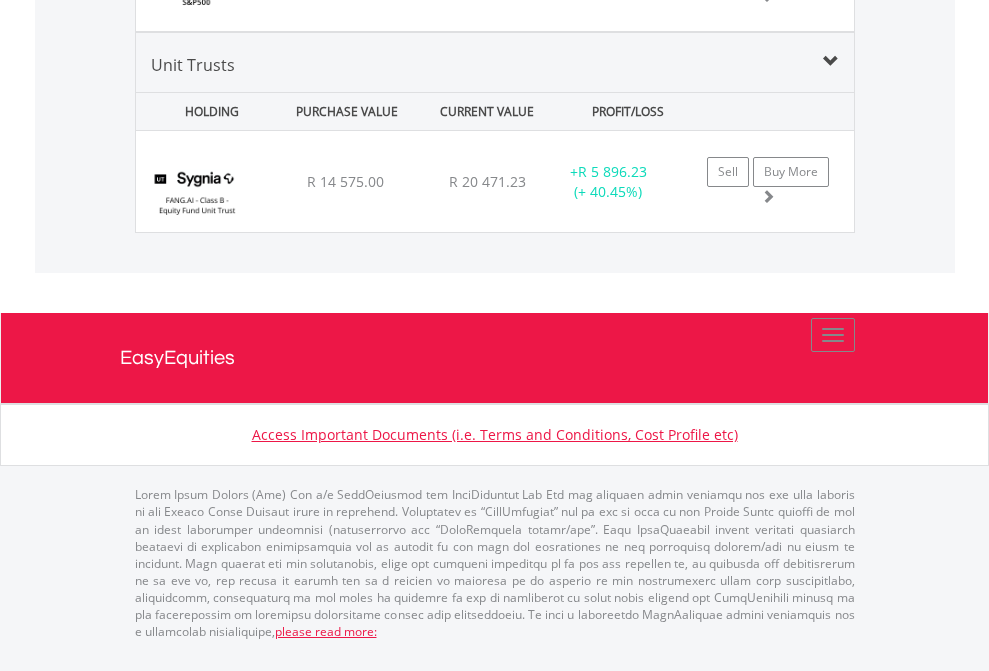 click on "EasyEquities USD" at bounding box center (818, -1581) 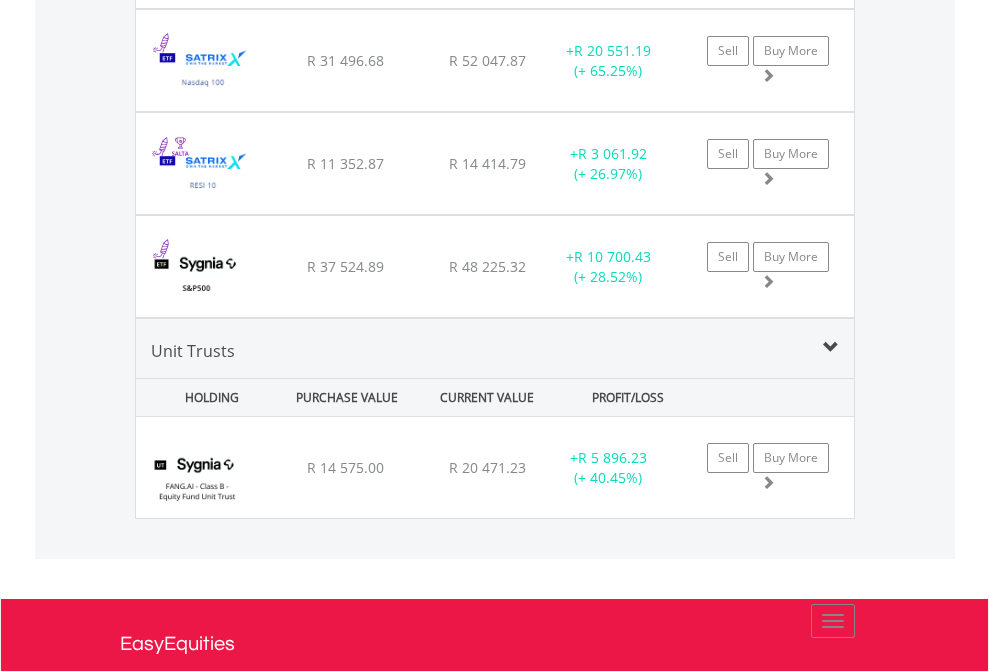 scroll, scrollTop: 144, scrollLeft: 0, axis: vertical 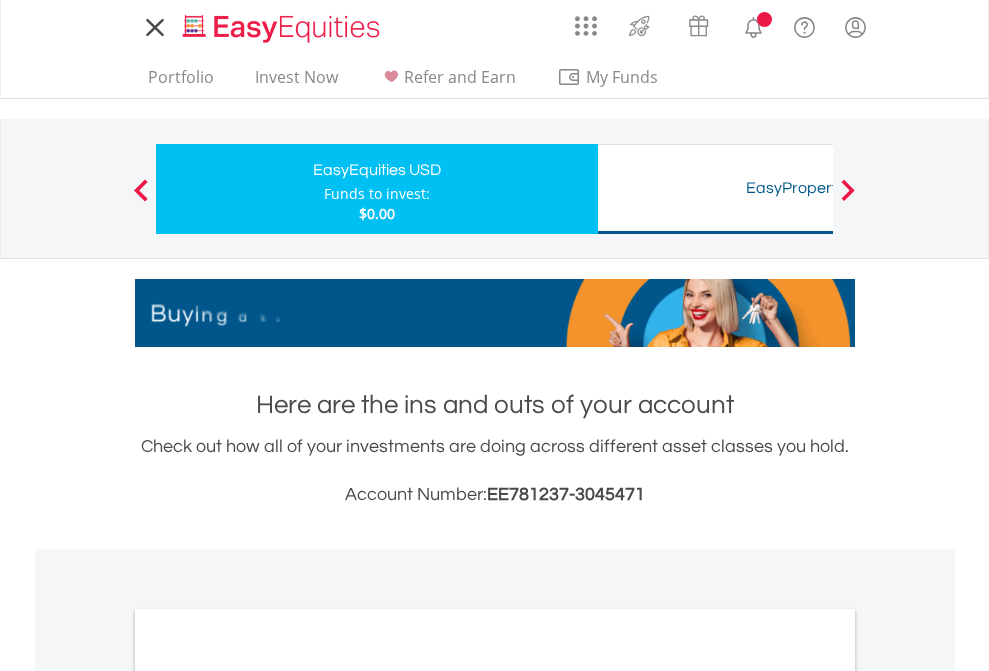 click on "All Holdings" at bounding box center [268, 1096] 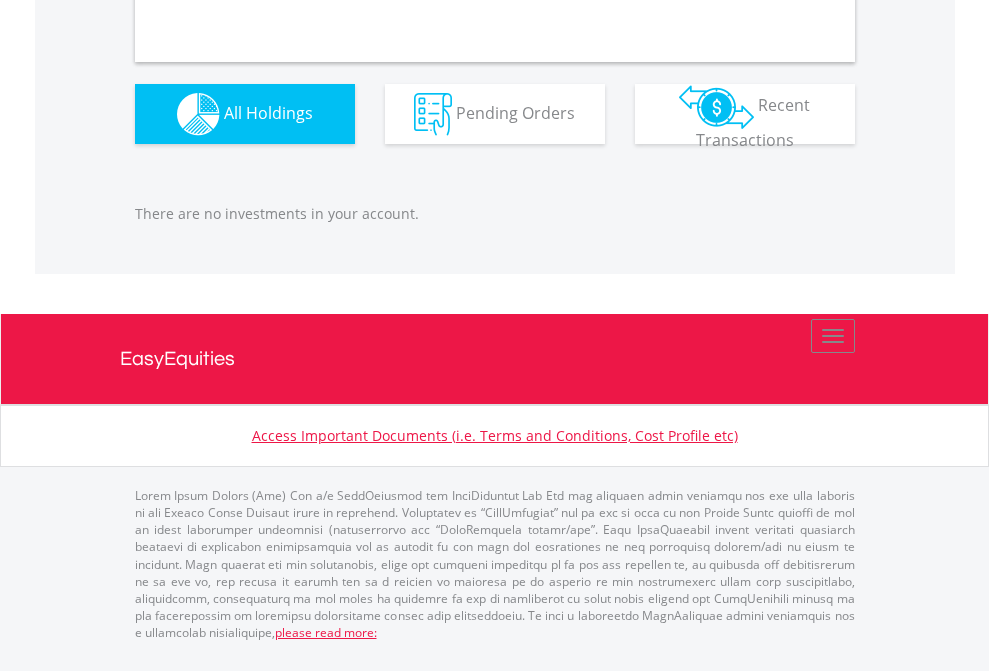 scroll, scrollTop: 1980, scrollLeft: 0, axis: vertical 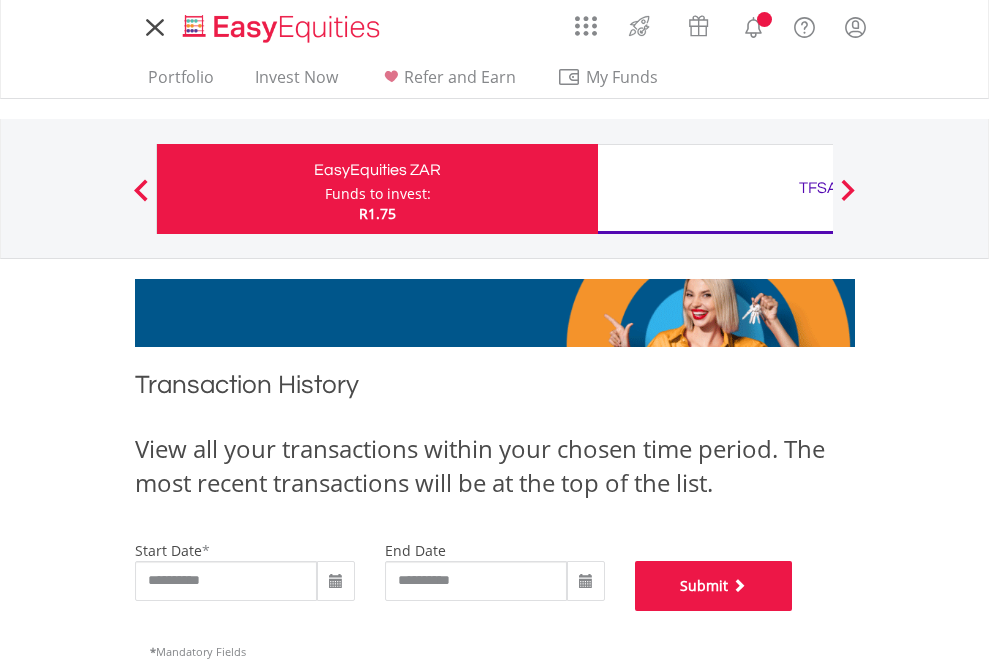 click on "Submit" at bounding box center [714, 586] 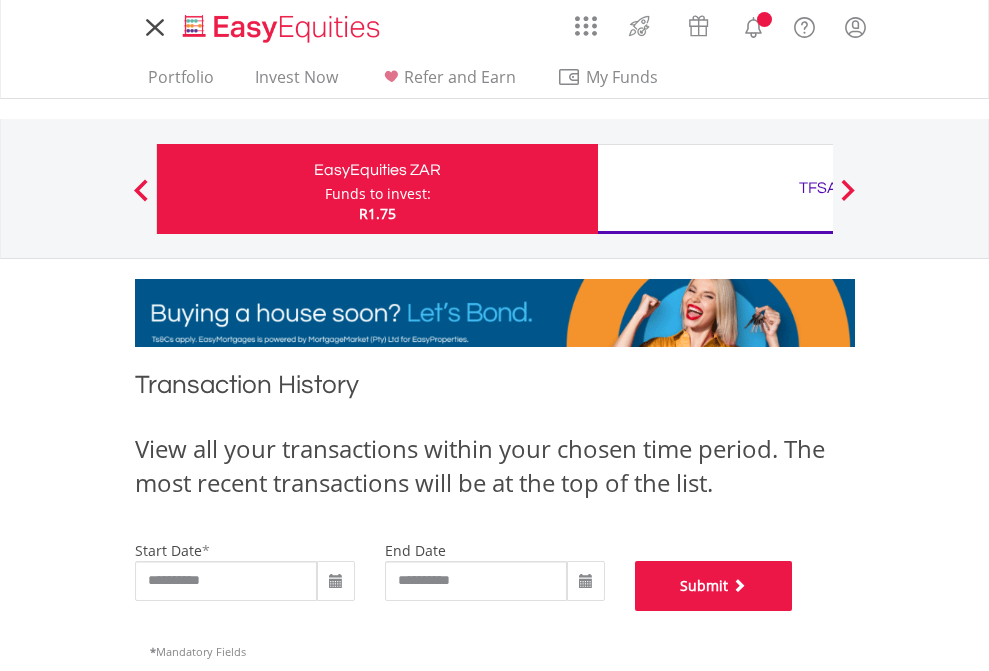 scroll, scrollTop: 811, scrollLeft: 0, axis: vertical 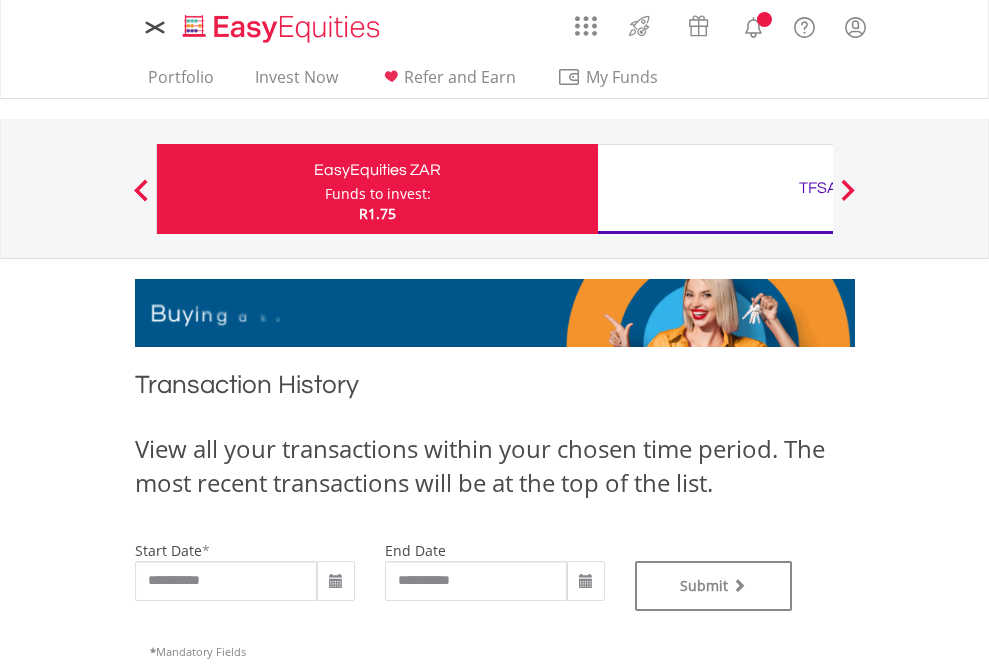 click on "TFSA" at bounding box center [818, 188] 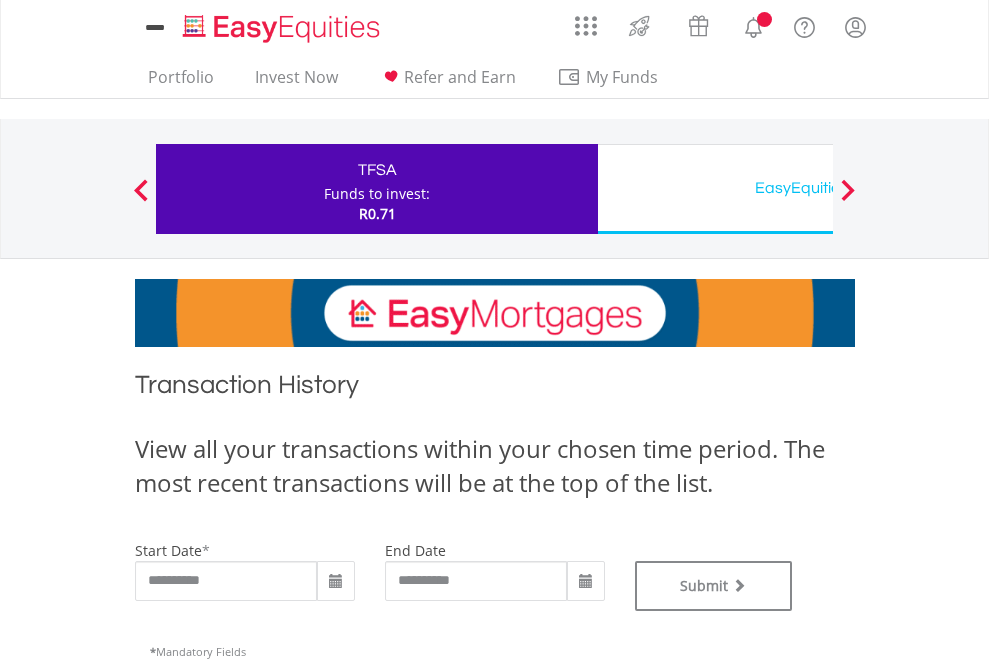 scroll, scrollTop: 0, scrollLeft: 0, axis: both 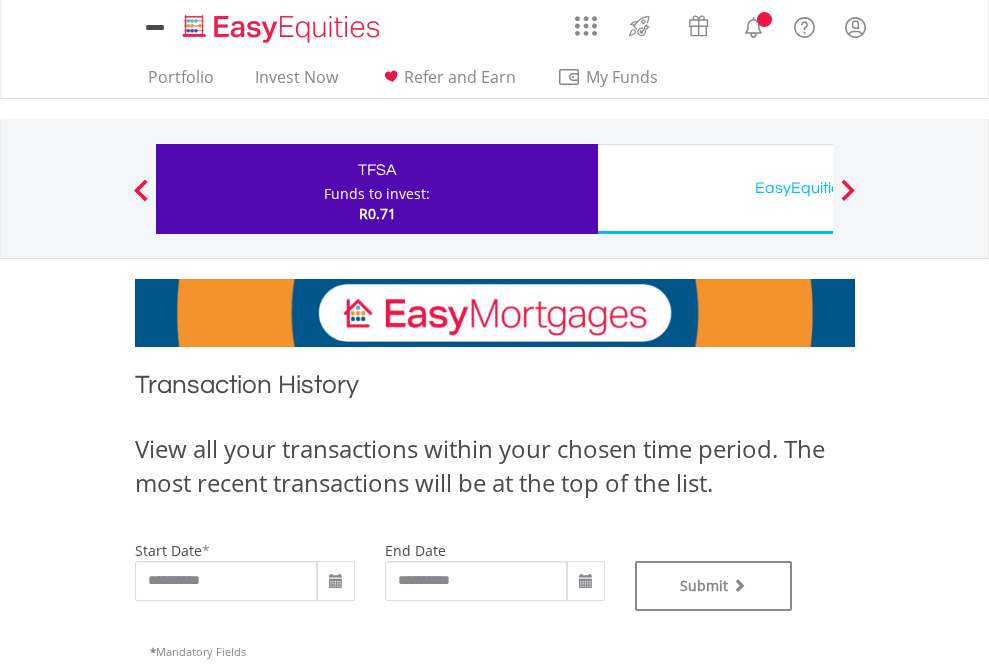 type on "**********" 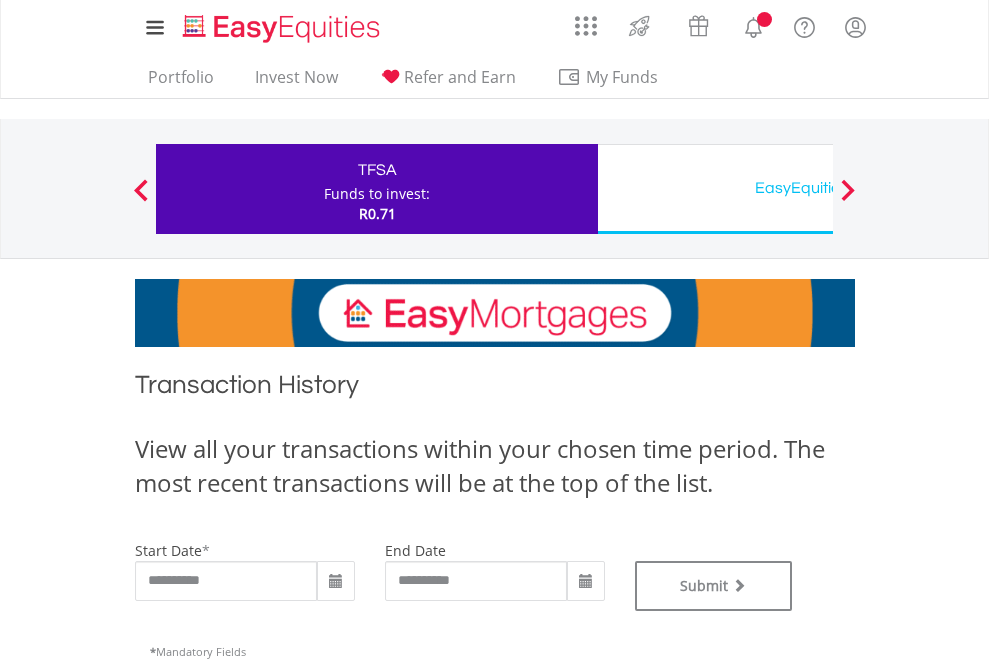 type on "**********" 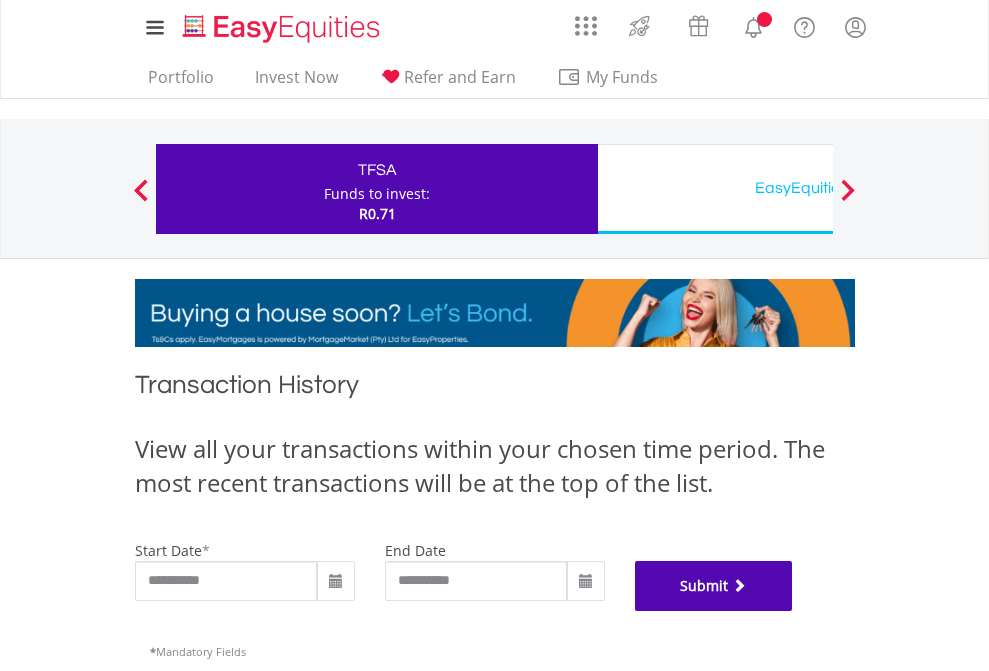 click on "Submit" at bounding box center (714, 586) 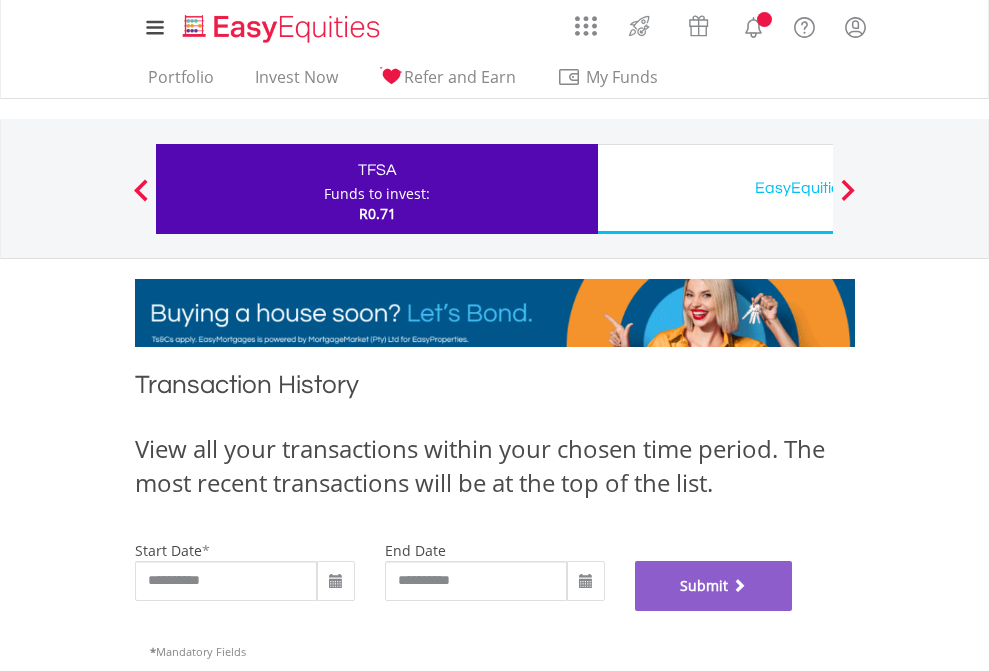 scroll, scrollTop: 811, scrollLeft: 0, axis: vertical 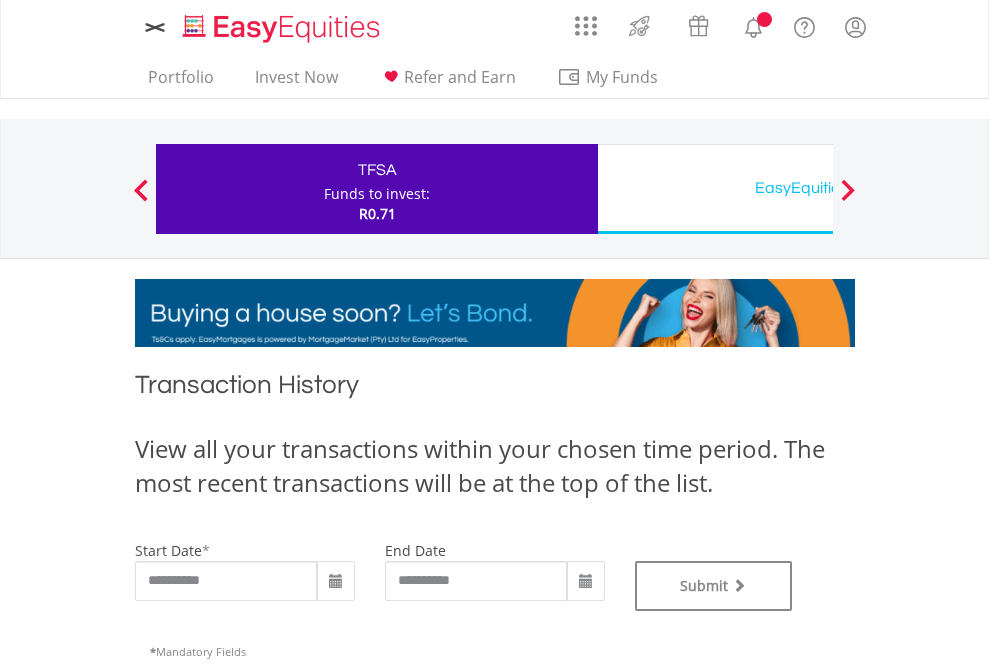 click on "EasyEquities USD" at bounding box center [818, 188] 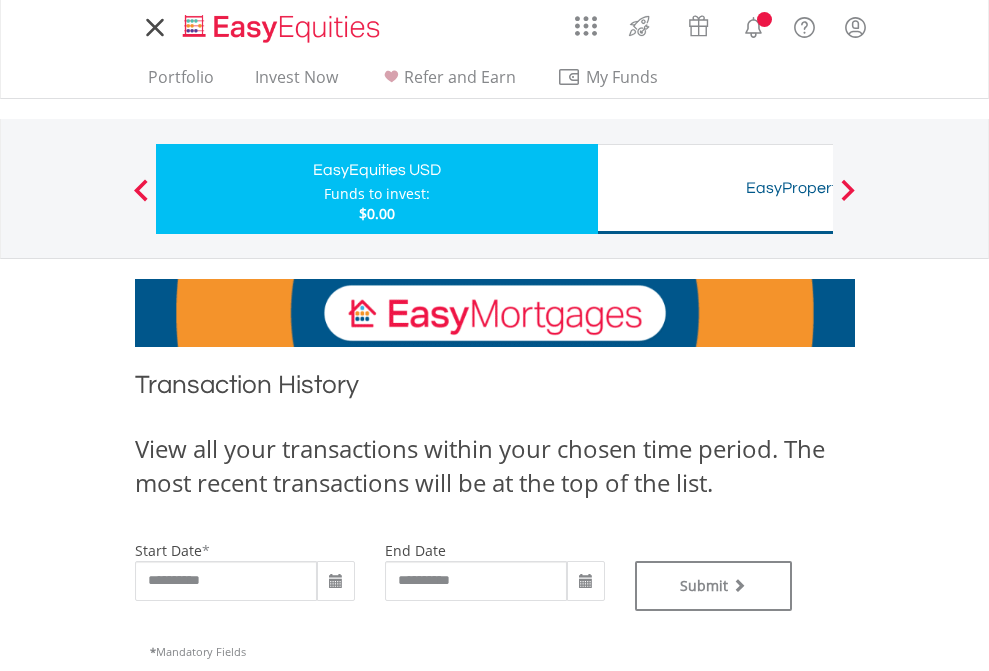 scroll, scrollTop: 0, scrollLeft: 0, axis: both 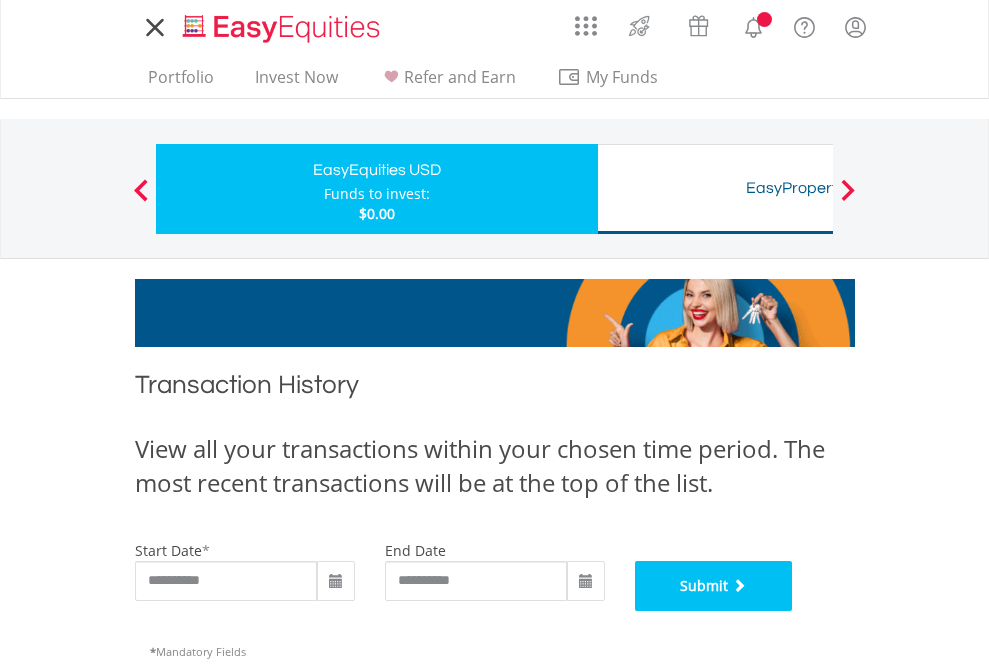 click on "Submit" at bounding box center [714, 586] 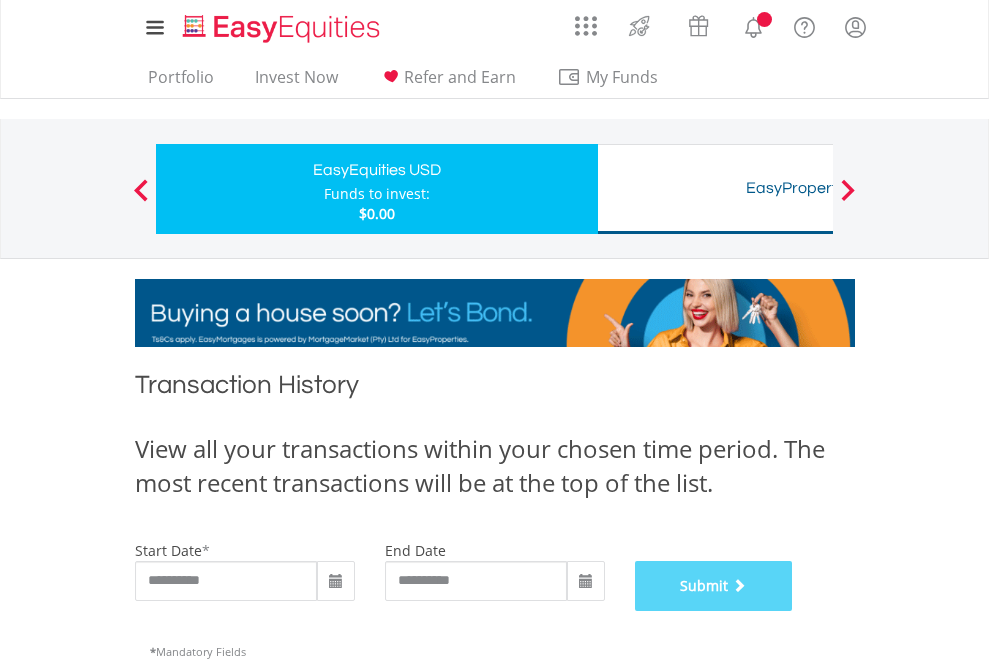 scroll, scrollTop: 811, scrollLeft: 0, axis: vertical 